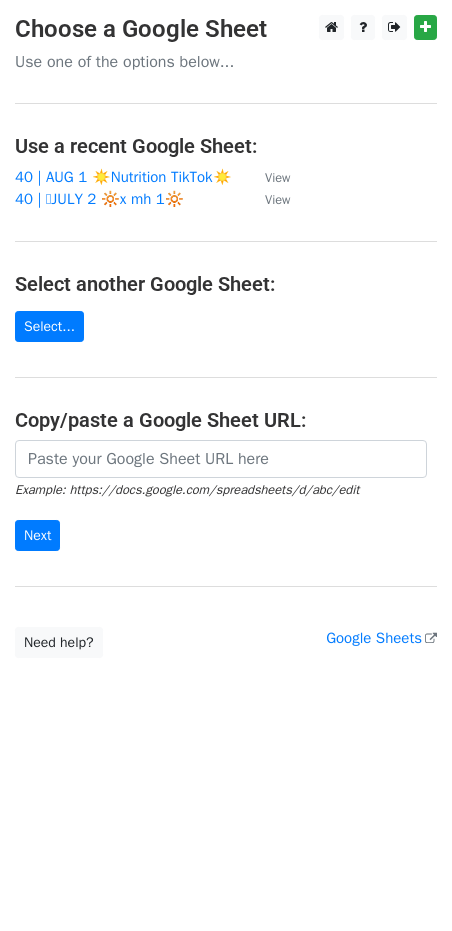 scroll, scrollTop: 0, scrollLeft: 0, axis: both 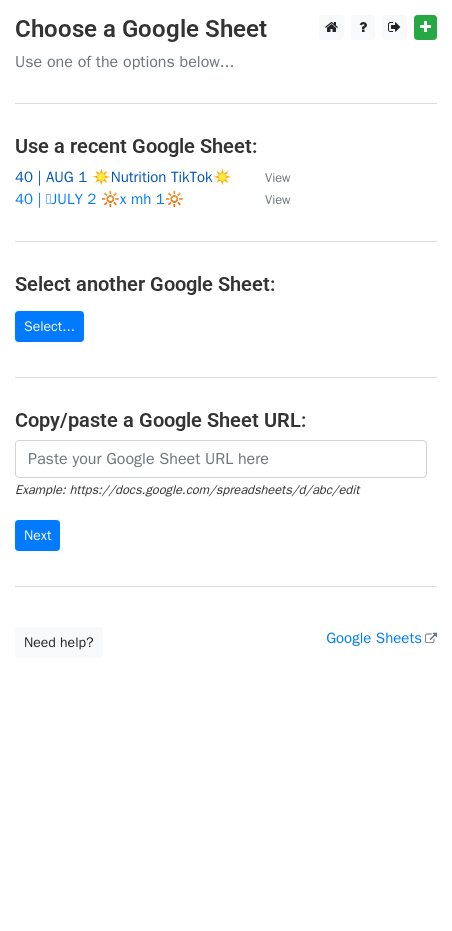 click on "40 | AUG 1 ☀️Nutrition TikTok☀️" at bounding box center (123, 177) 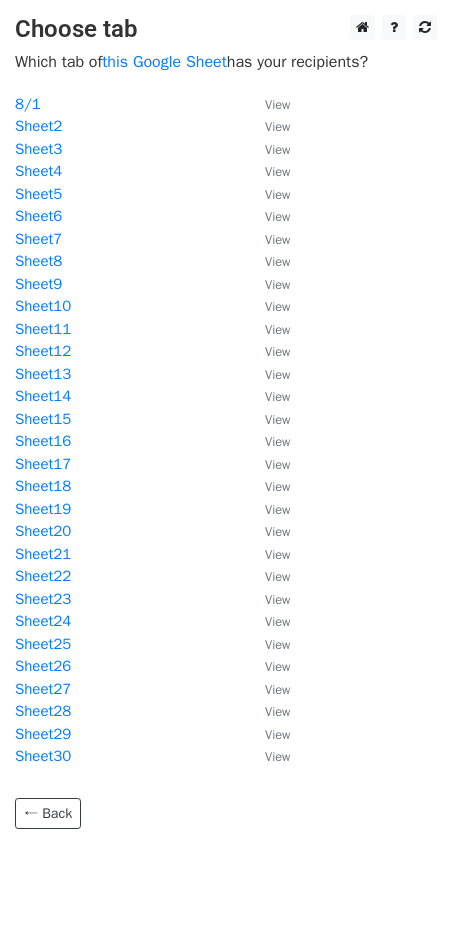 scroll, scrollTop: 0, scrollLeft: 0, axis: both 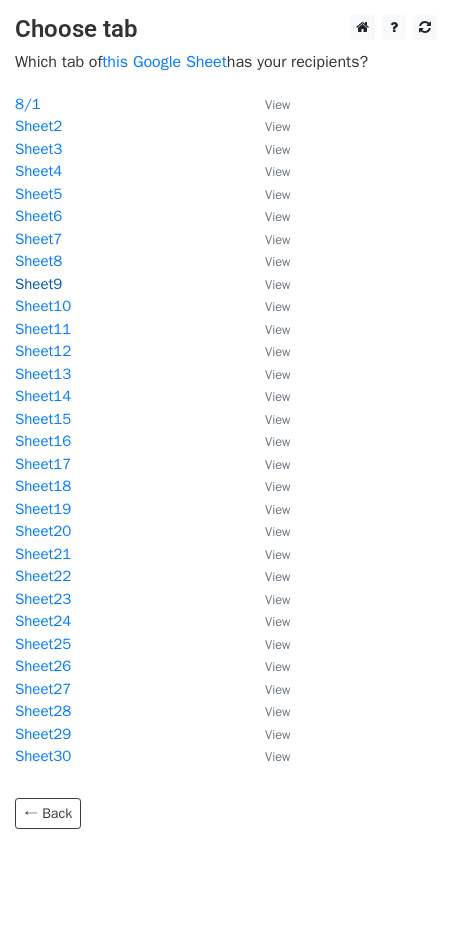 click on "Sheet9" at bounding box center [38, 284] 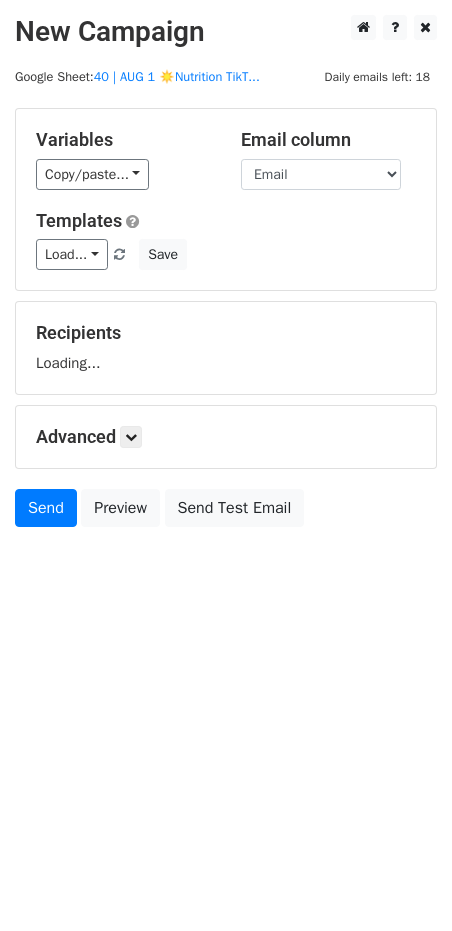 scroll, scrollTop: 0, scrollLeft: 0, axis: both 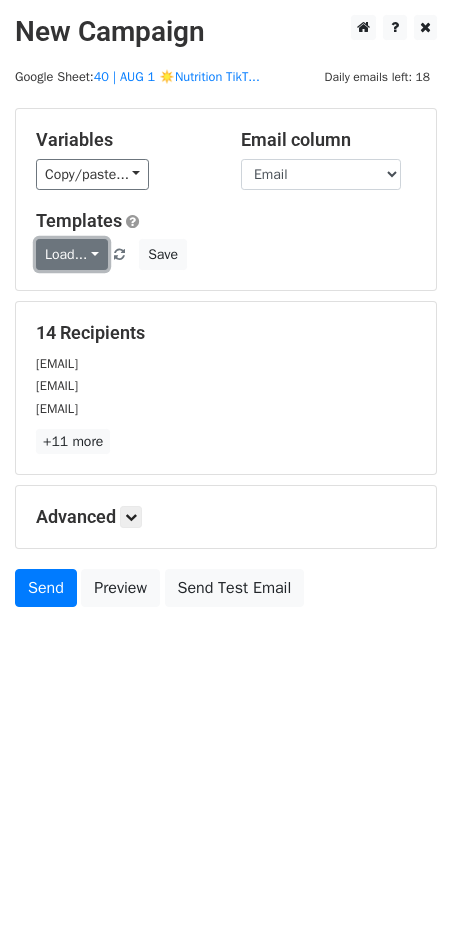 click on "Load..." at bounding box center (72, 254) 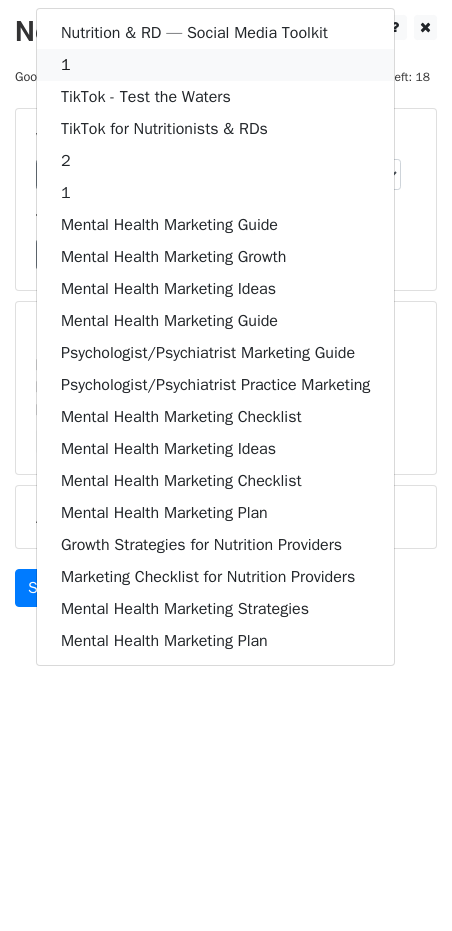 click on "1" at bounding box center [215, 65] 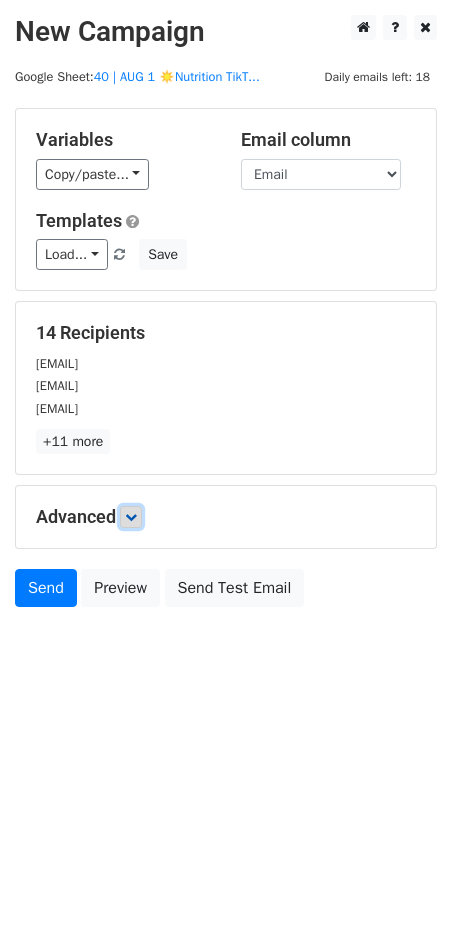 click at bounding box center (131, 517) 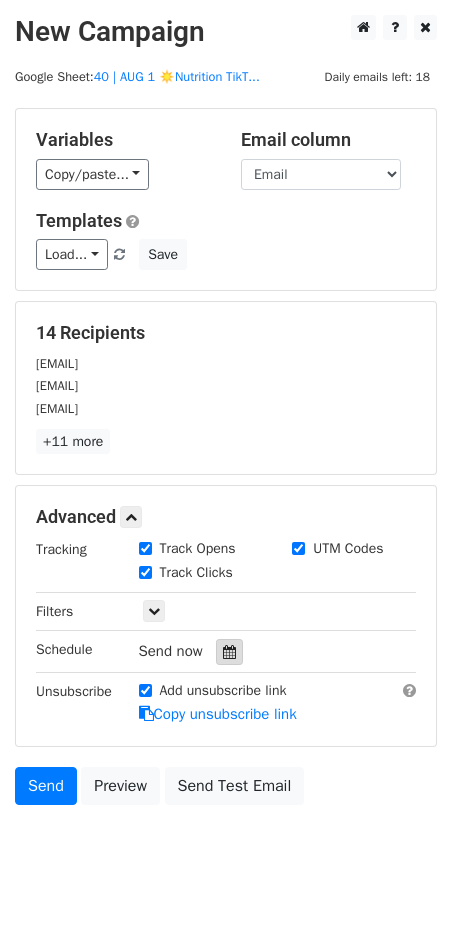 click at bounding box center (229, 652) 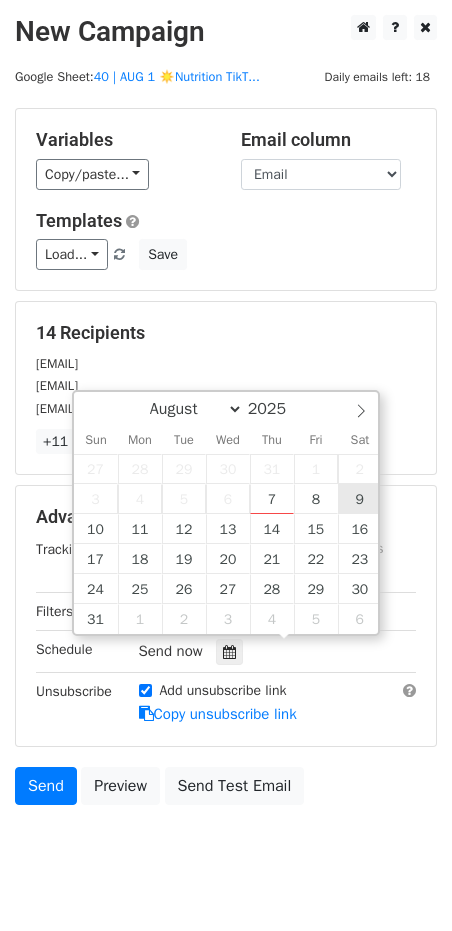 type on "2025-08-09 12:00" 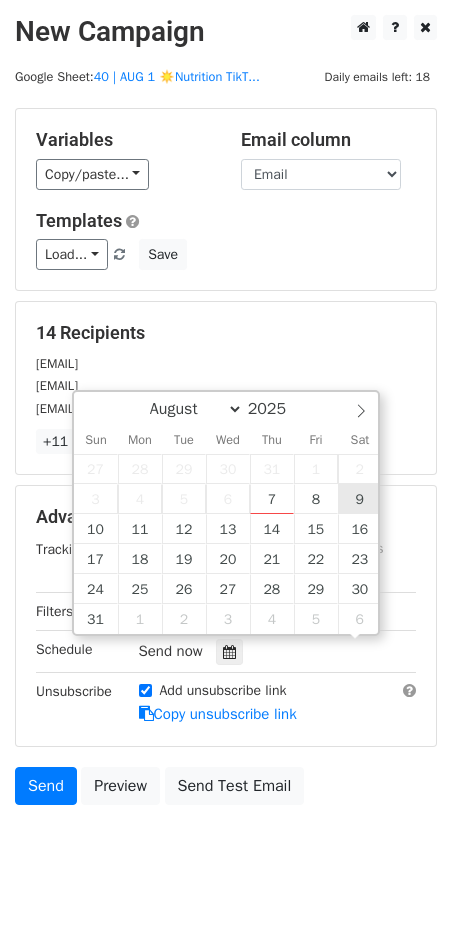 scroll, scrollTop: 0, scrollLeft: 0, axis: both 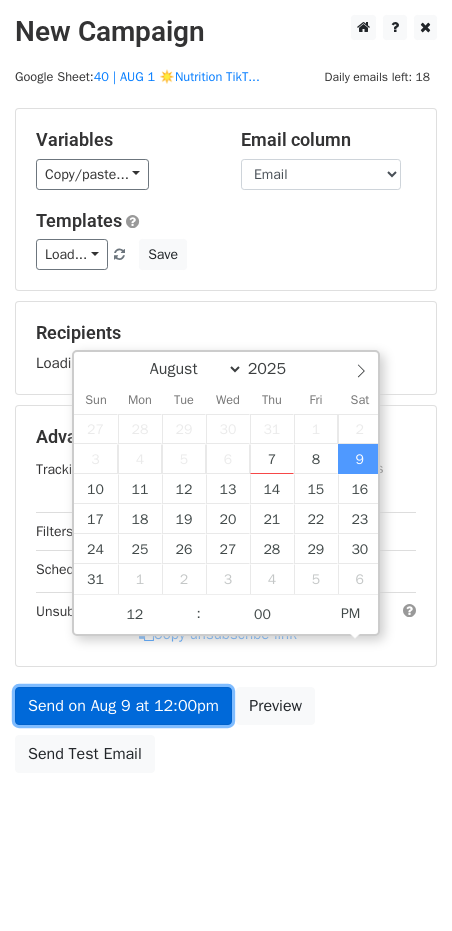 click on "Send on Aug 9 at 12:00pm" at bounding box center (123, 706) 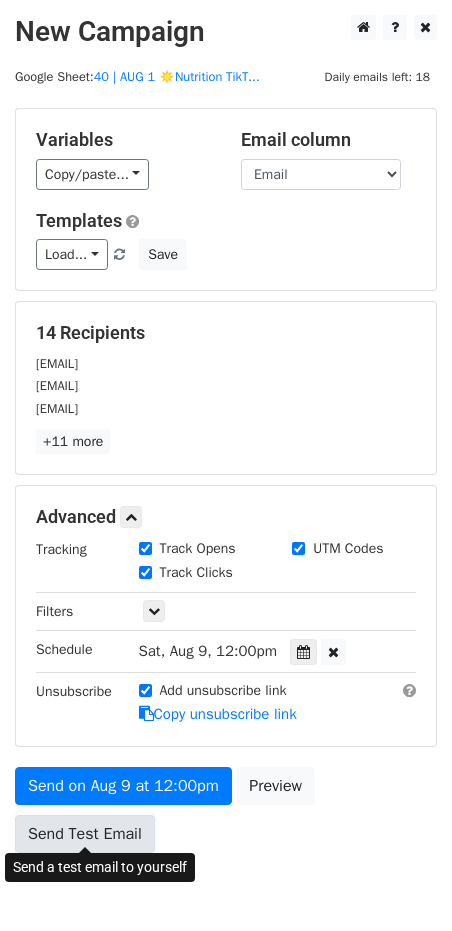 click on "Send Test Email" at bounding box center (85, 834) 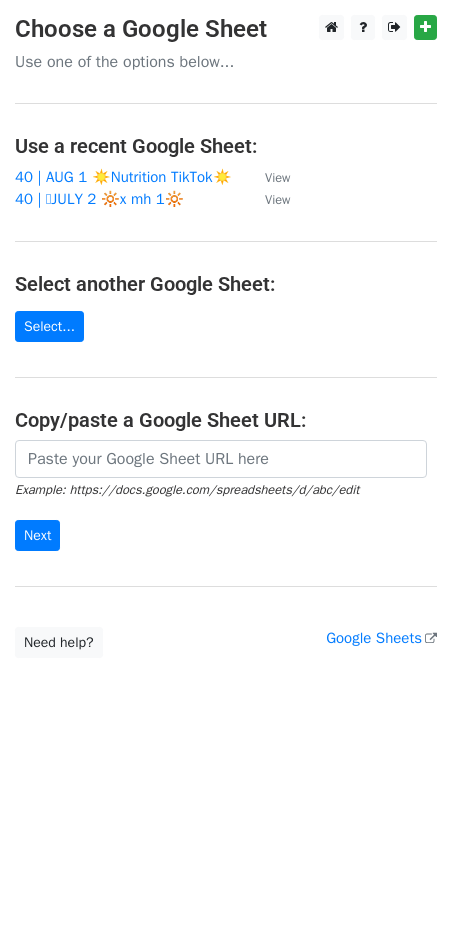 scroll, scrollTop: 0, scrollLeft: 0, axis: both 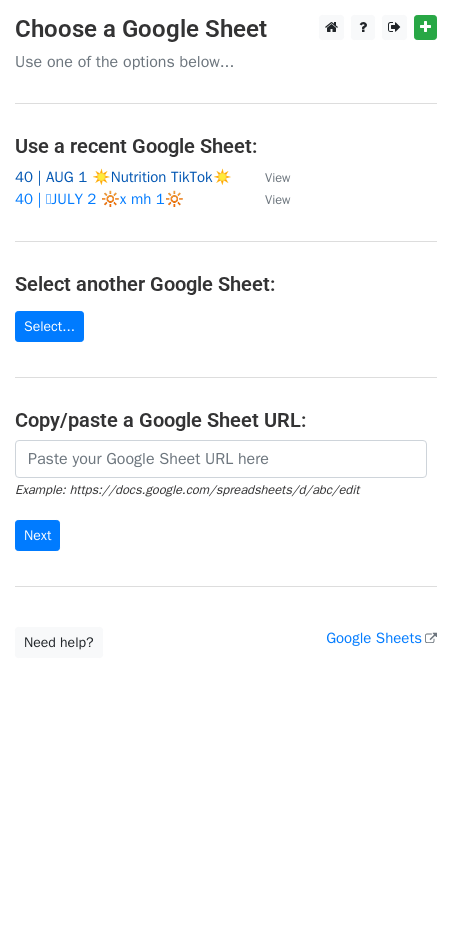 click on "40 | AUG 1 ☀️Nutrition TikTok☀️" at bounding box center [123, 177] 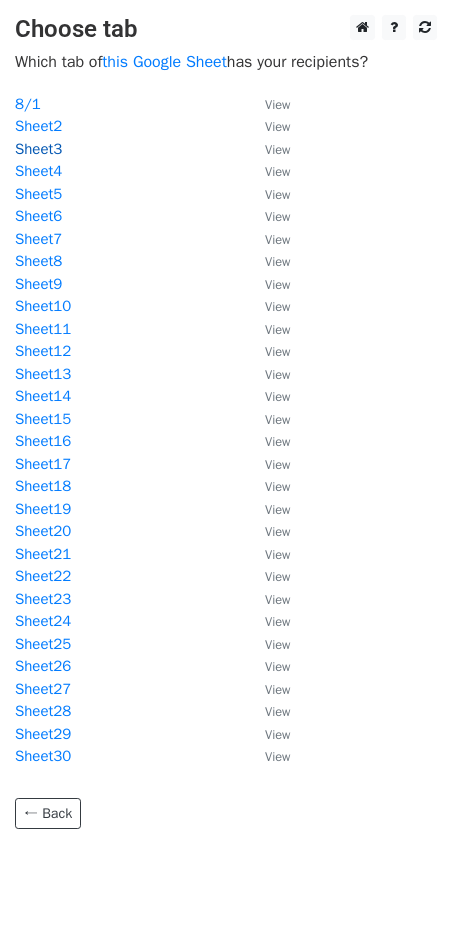 scroll, scrollTop: 0, scrollLeft: 0, axis: both 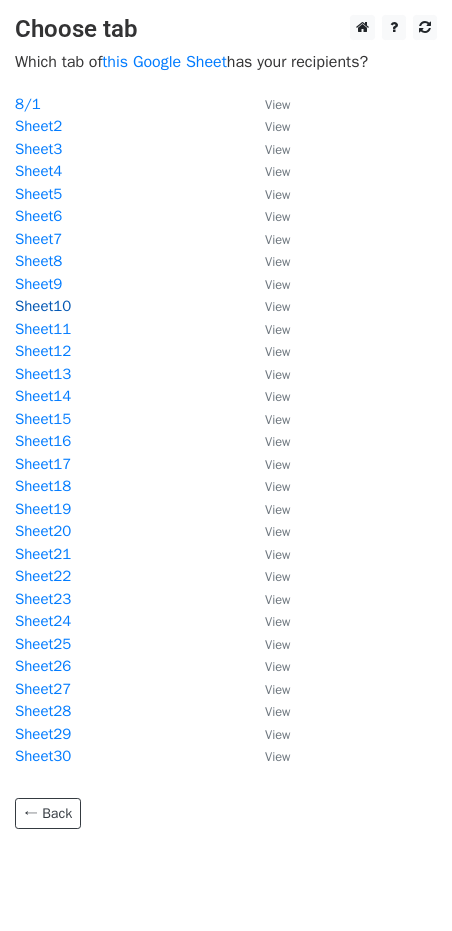click on "Sheet10" at bounding box center (43, 306) 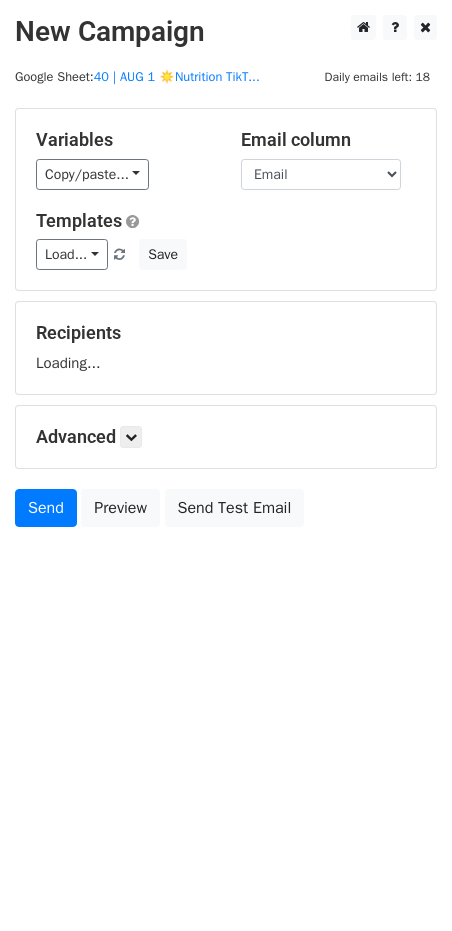 scroll, scrollTop: 0, scrollLeft: 0, axis: both 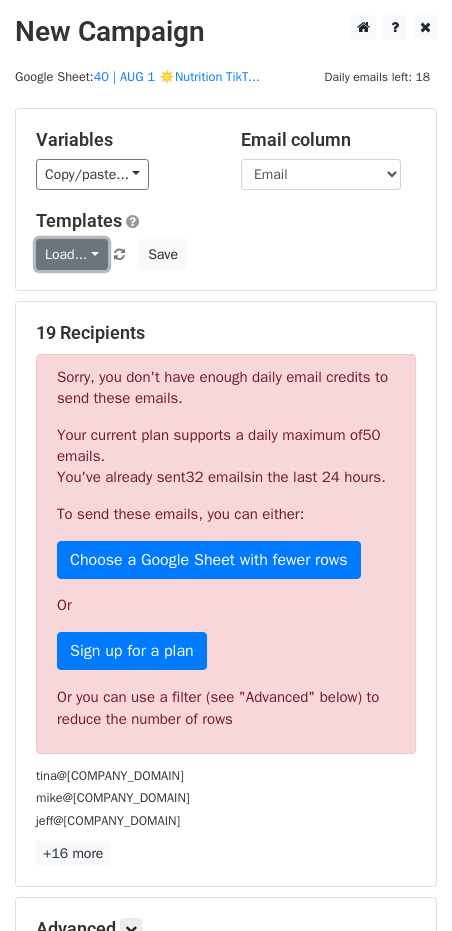 click on "Load..." at bounding box center (72, 254) 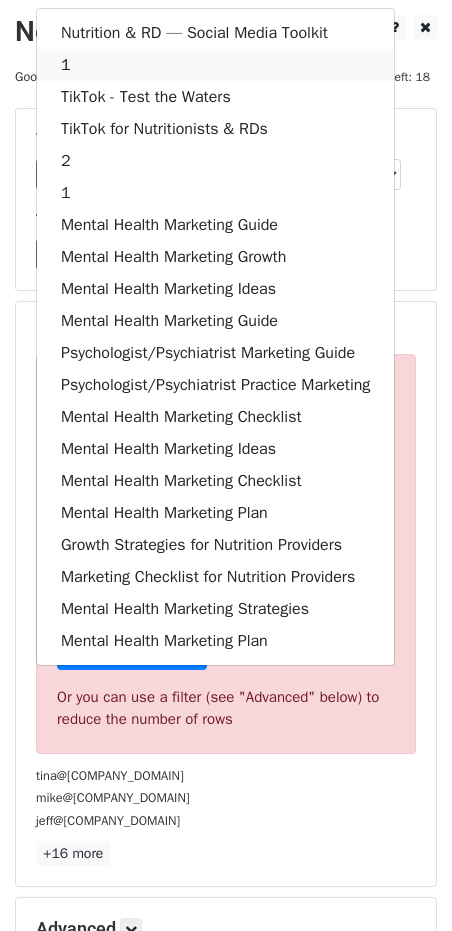 click on "1" at bounding box center (215, 65) 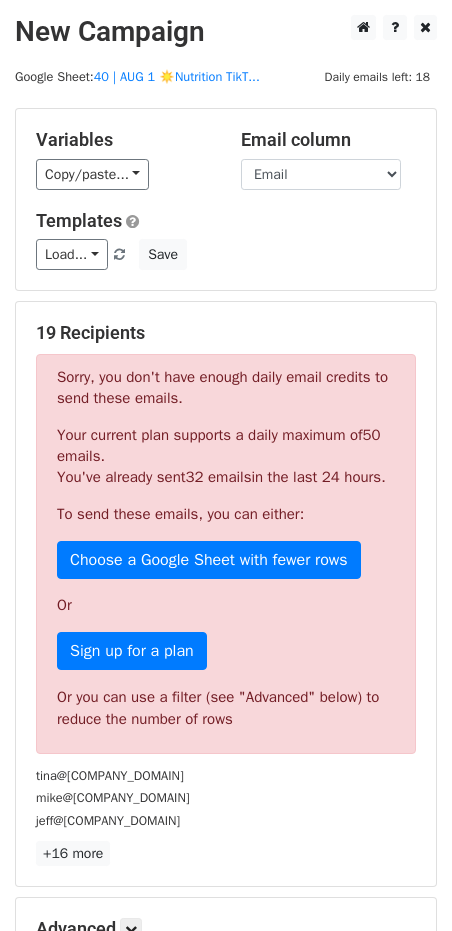 scroll, scrollTop: 275, scrollLeft: 0, axis: vertical 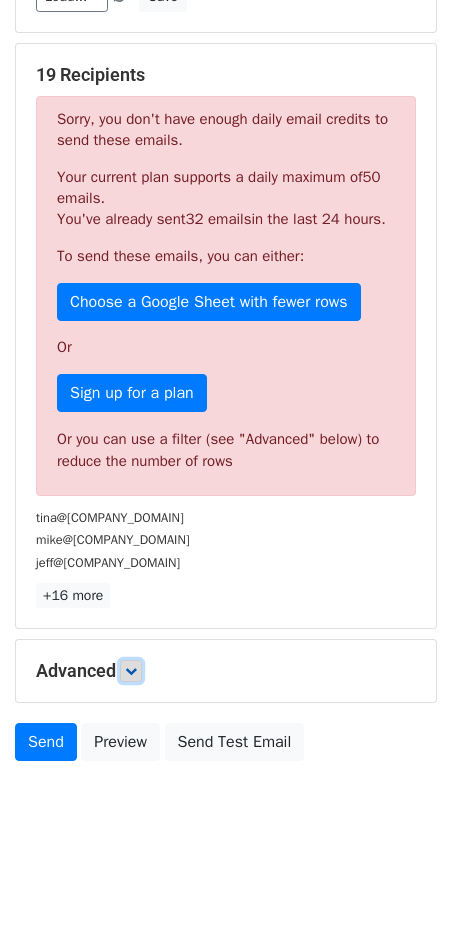 click at bounding box center (131, 671) 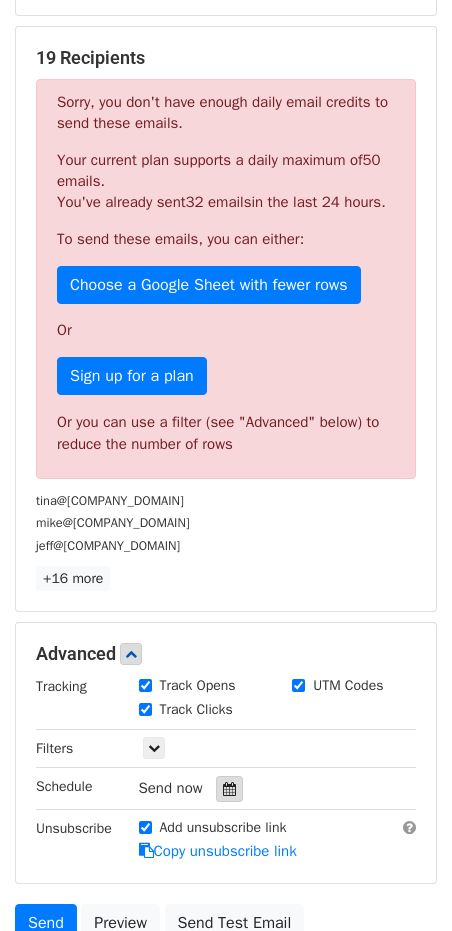 click at bounding box center (229, 789) 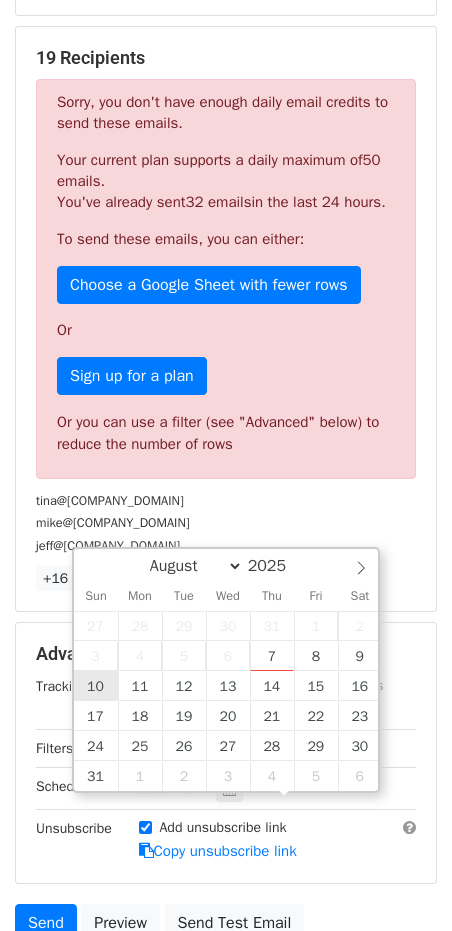 type on "2025-08-10 12:00" 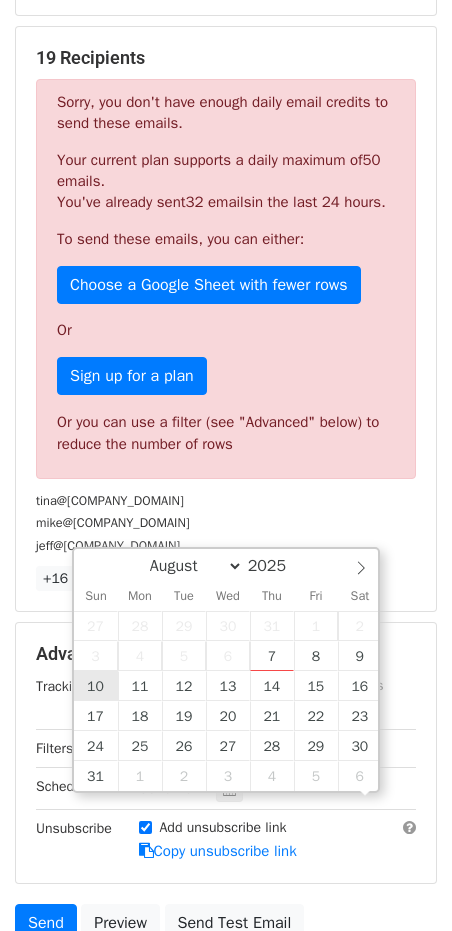 scroll, scrollTop: 0, scrollLeft: 0, axis: both 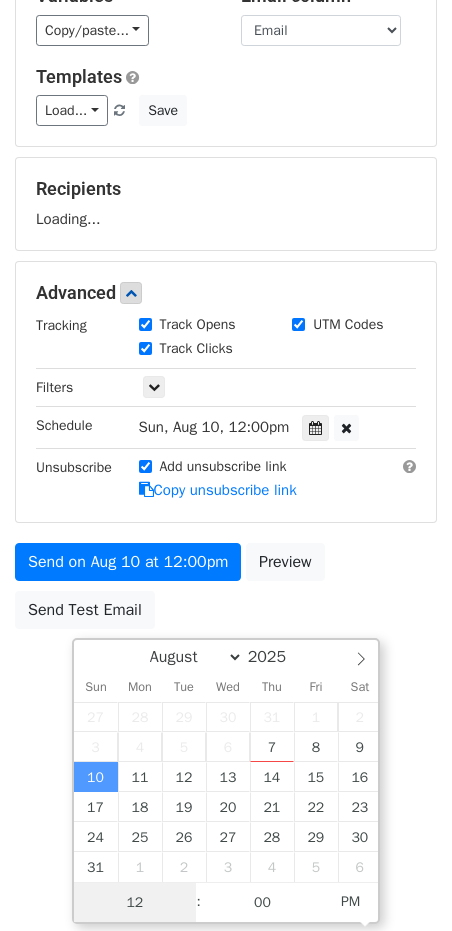 type on "2" 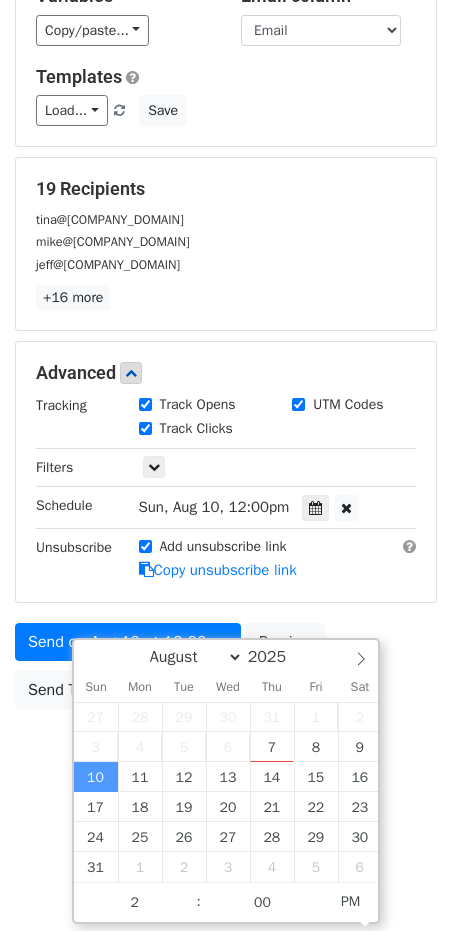type on "2025-08-10 14:00" 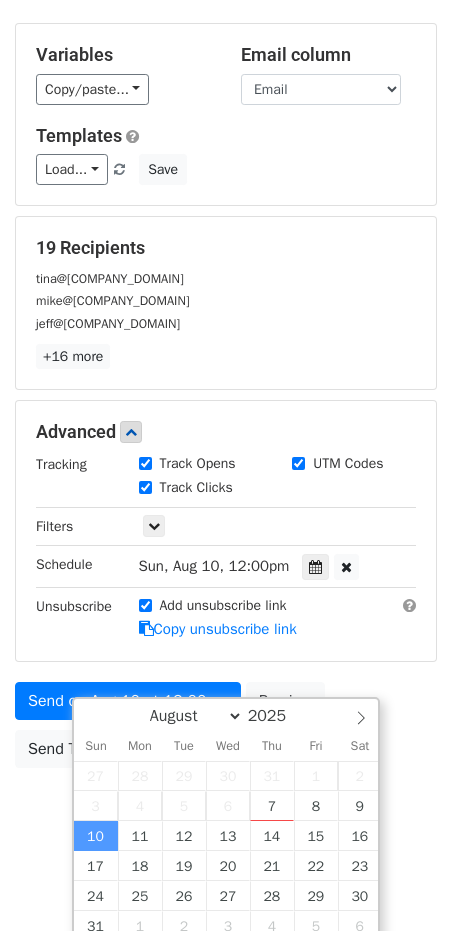 click on "tina@[COMPANY_DOMAIN]" at bounding box center [226, 394] 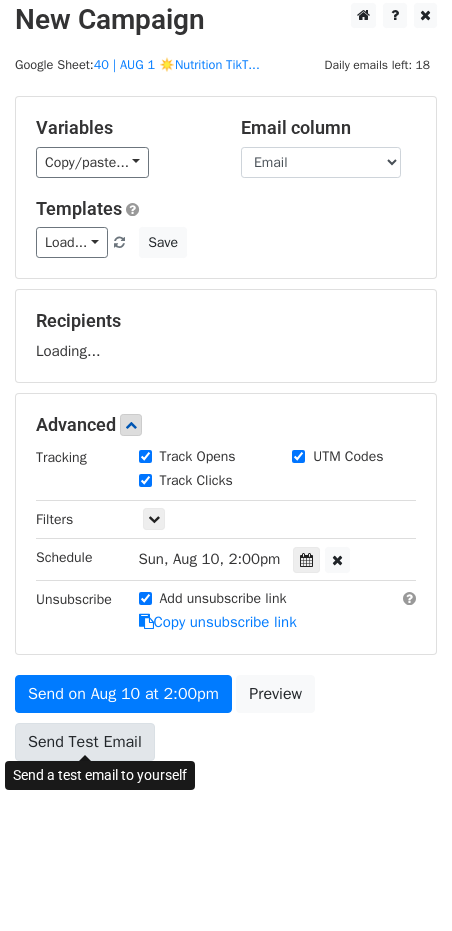 scroll, scrollTop: 6, scrollLeft: 0, axis: vertical 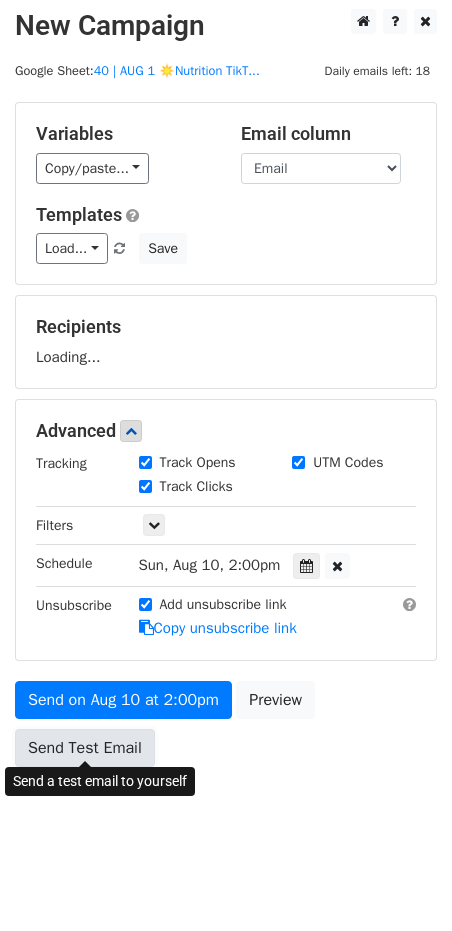 click on "Send Test Email" at bounding box center (85, 748) 